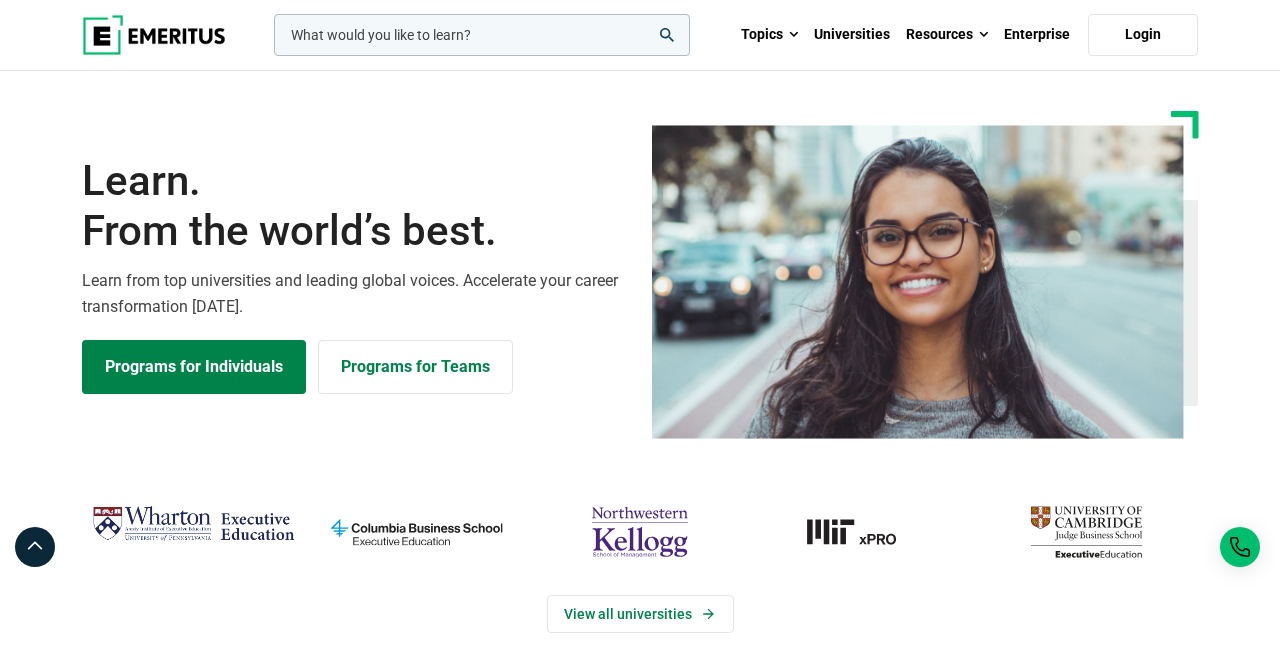 scroll, scrollTop: 0, scrollLeft: 0, axis: both 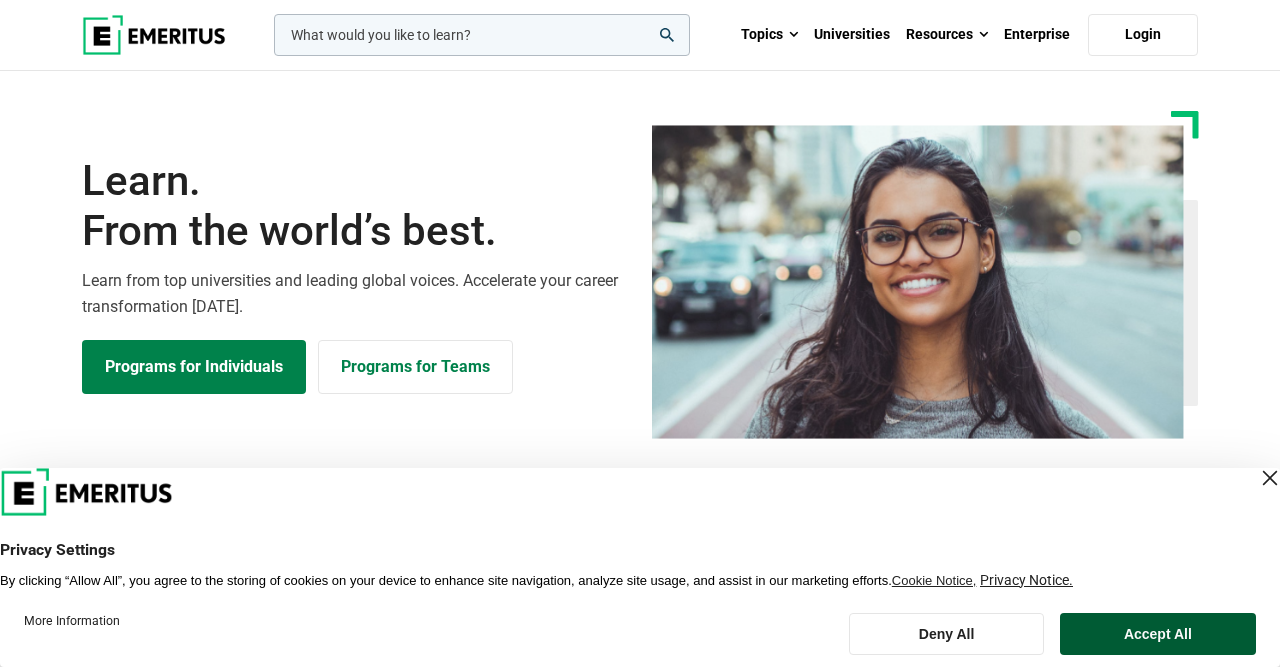 click on "Accept All" at bounding box center [1158, 634] 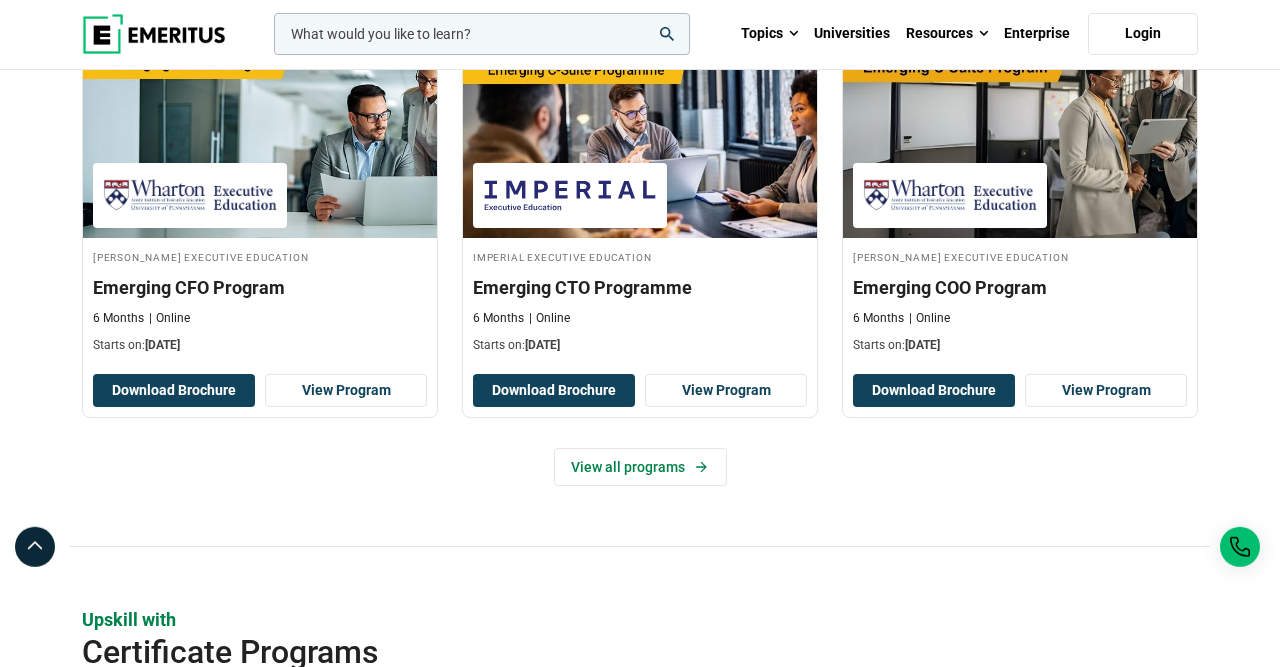 scroll, scrollTop: 1560, scrollLeft: 0, axis: vertical 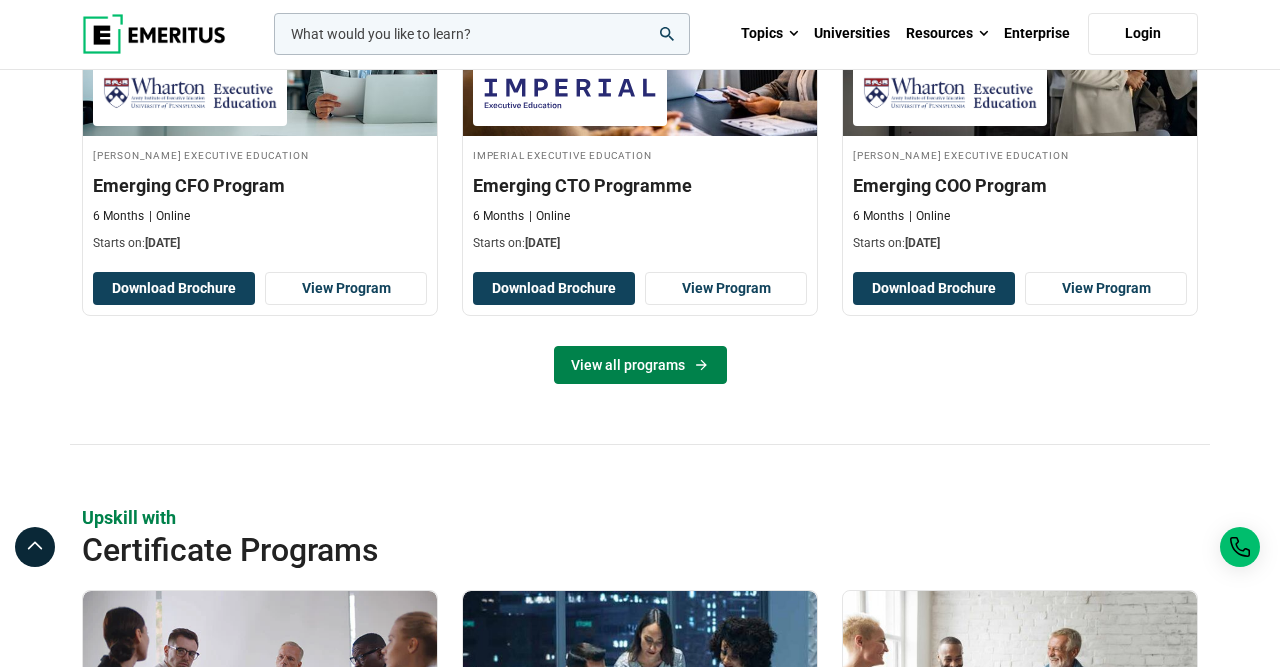 click on "View all programs" at bounding box center [640, 365] 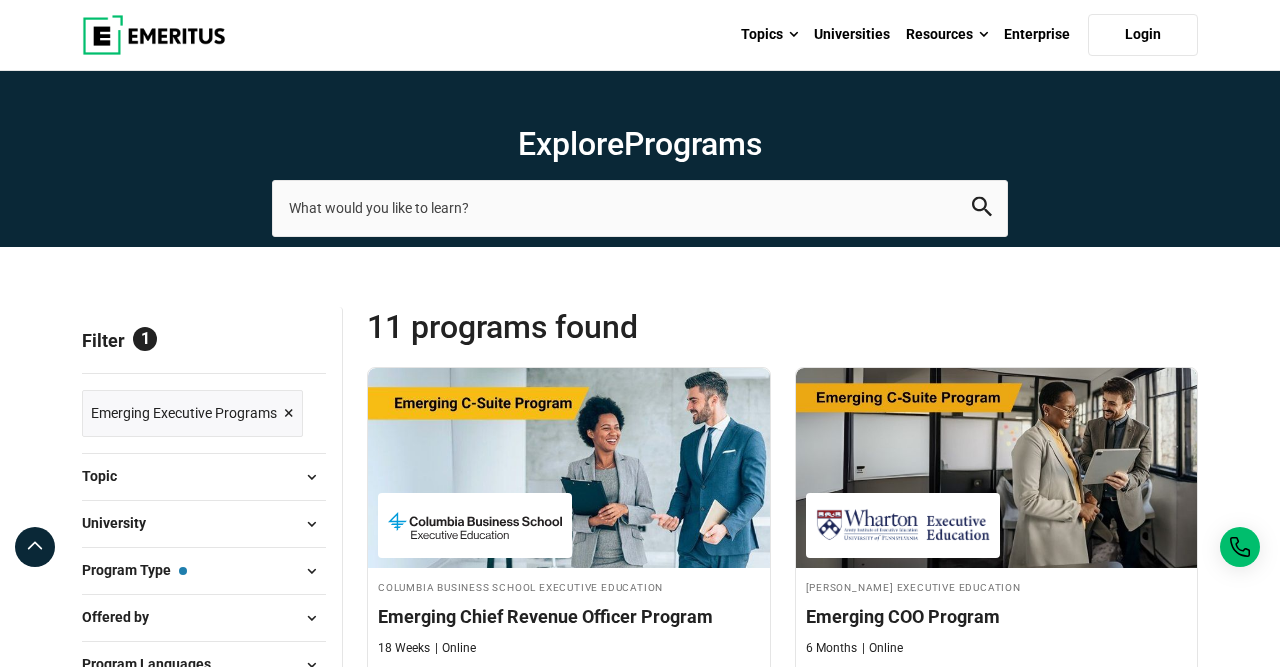 scroll, scrollTop: 312, scrollLeft: 0, axis: vertical 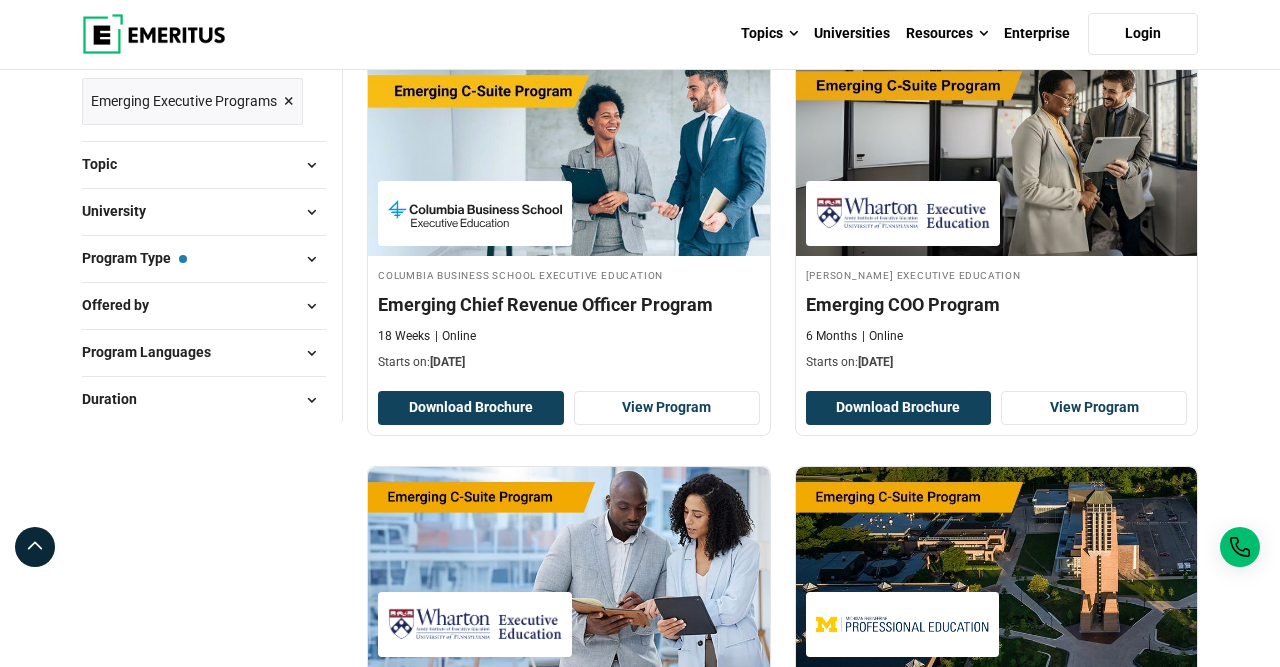click at bounding box center [311, 212] 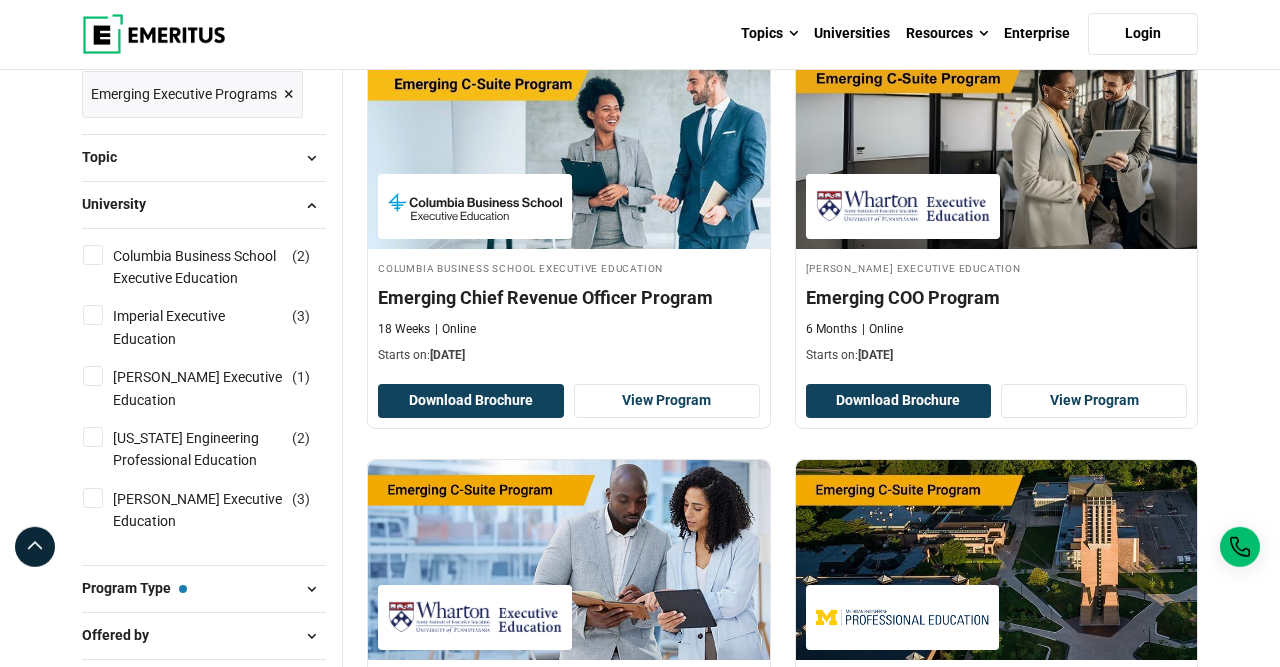 scroll, scrollTop: 312, scrollLeft: 0, axis: vertical 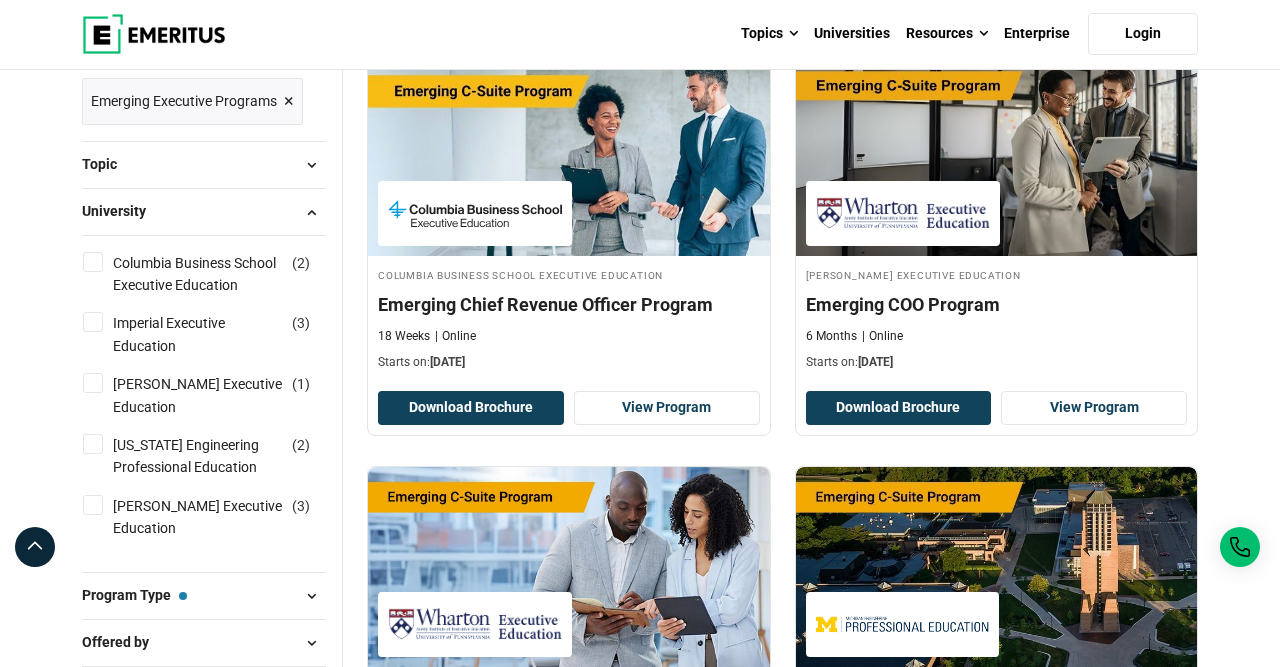 click at bounding box center (311, 212) 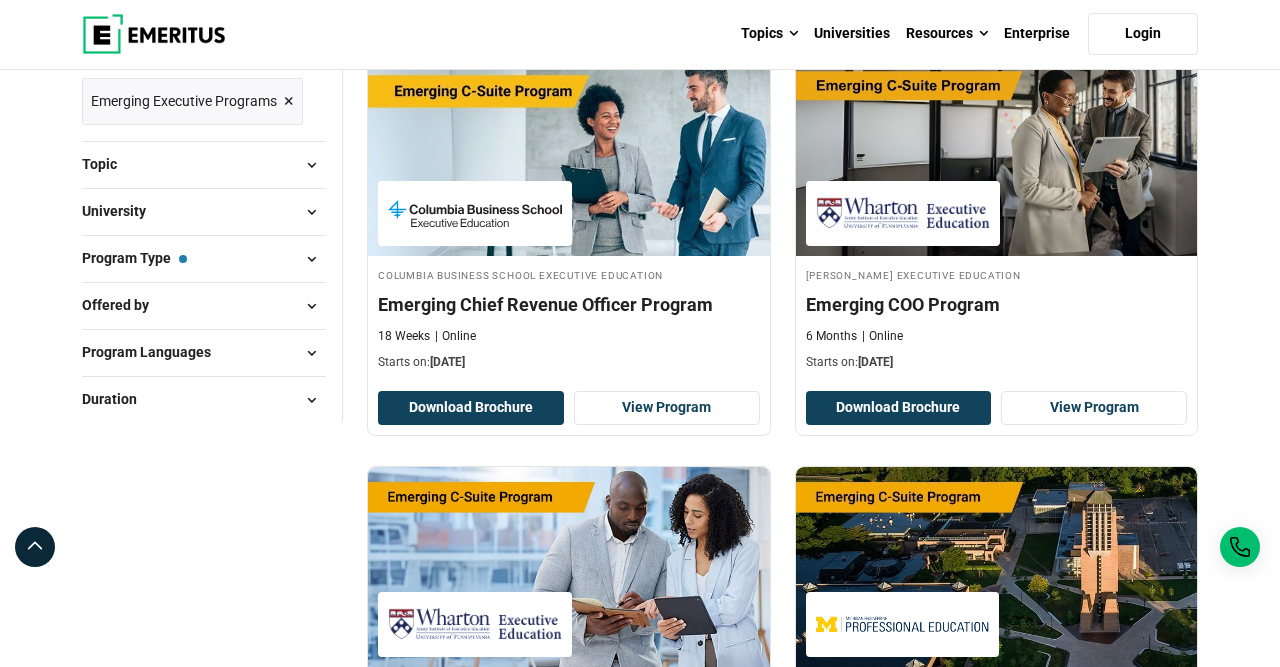 click at bounding box center (311, 353) 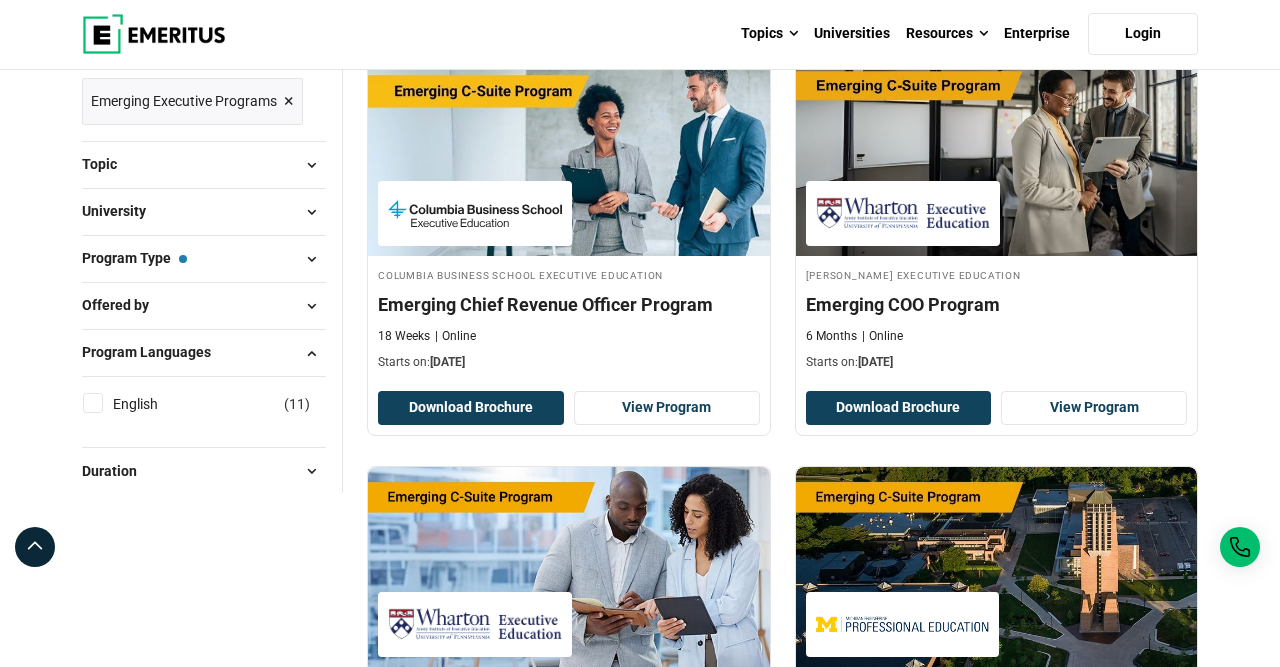 click at bounding box center [311, 353] 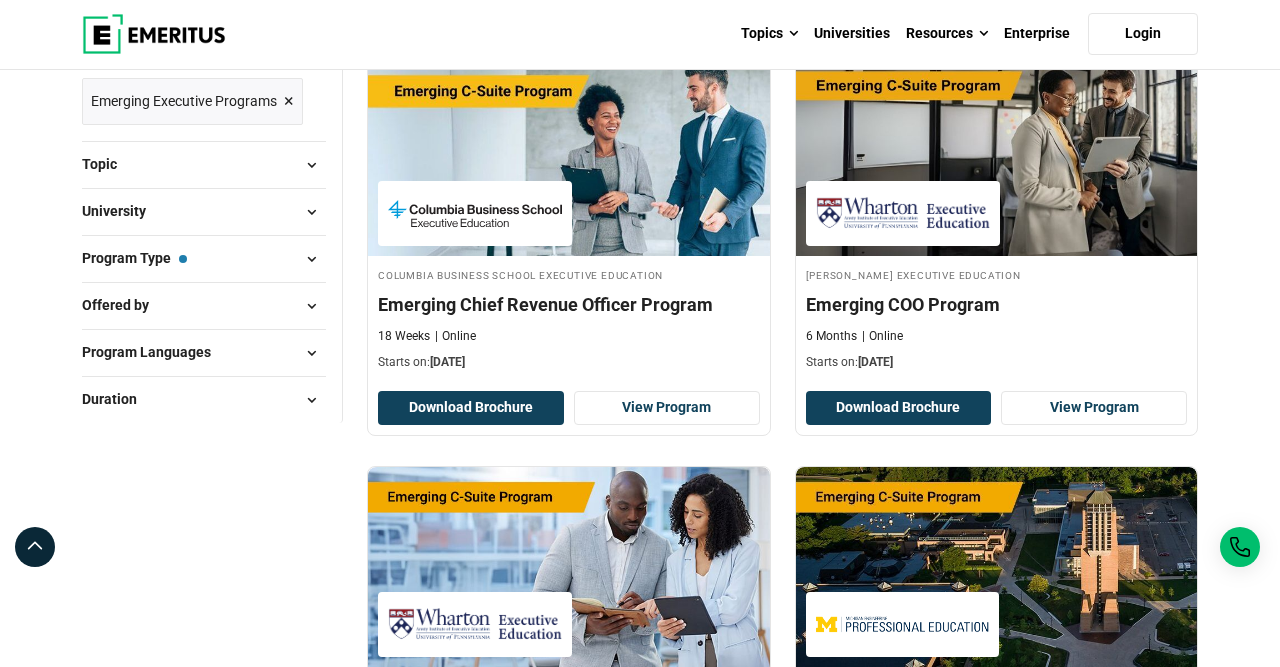 click at bounding box center [311, 165] 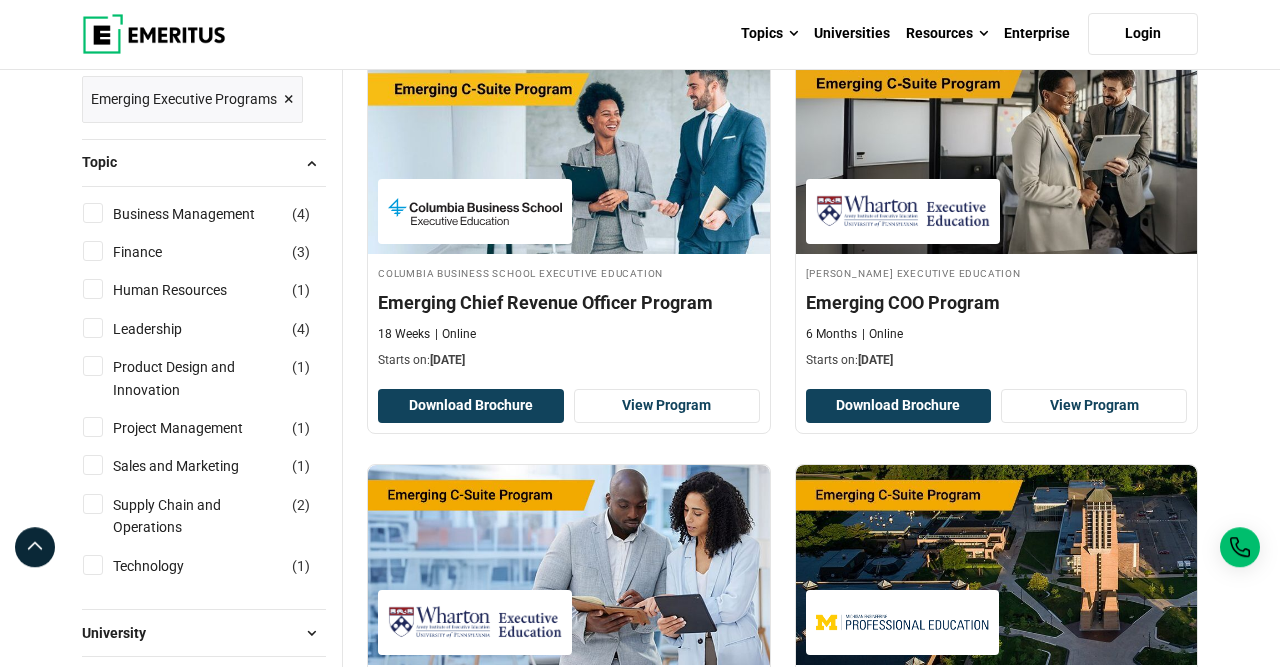 scroll, scrollTop: 312, scrollLeft: 0, axis: vertical 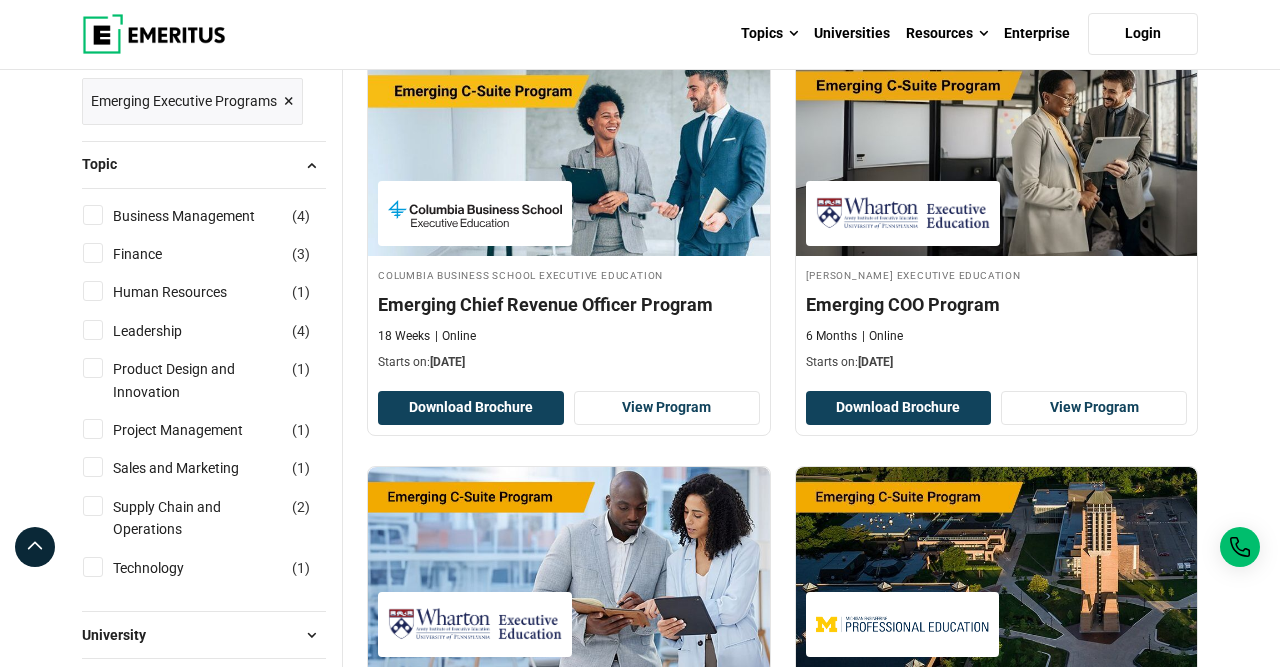 click on "Technology   ( 1 )" at bounding box center (93, 567) 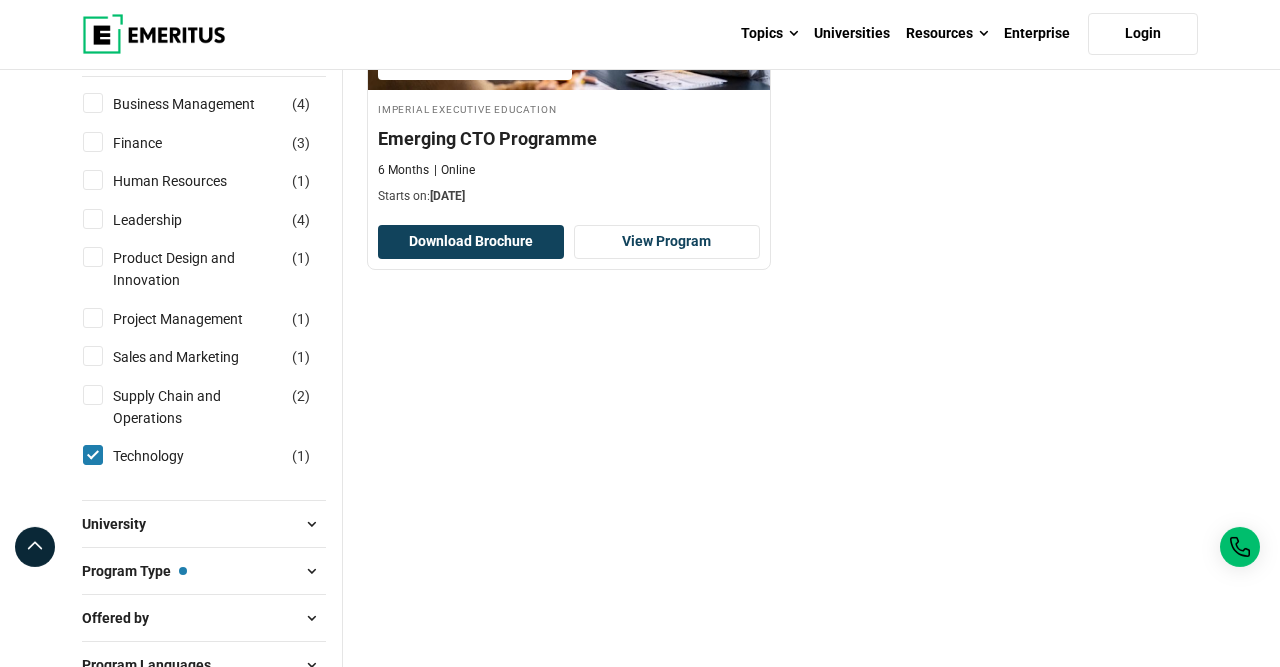 scroll, scrollTop: 520, scrollLeft: 0, axis: vertical 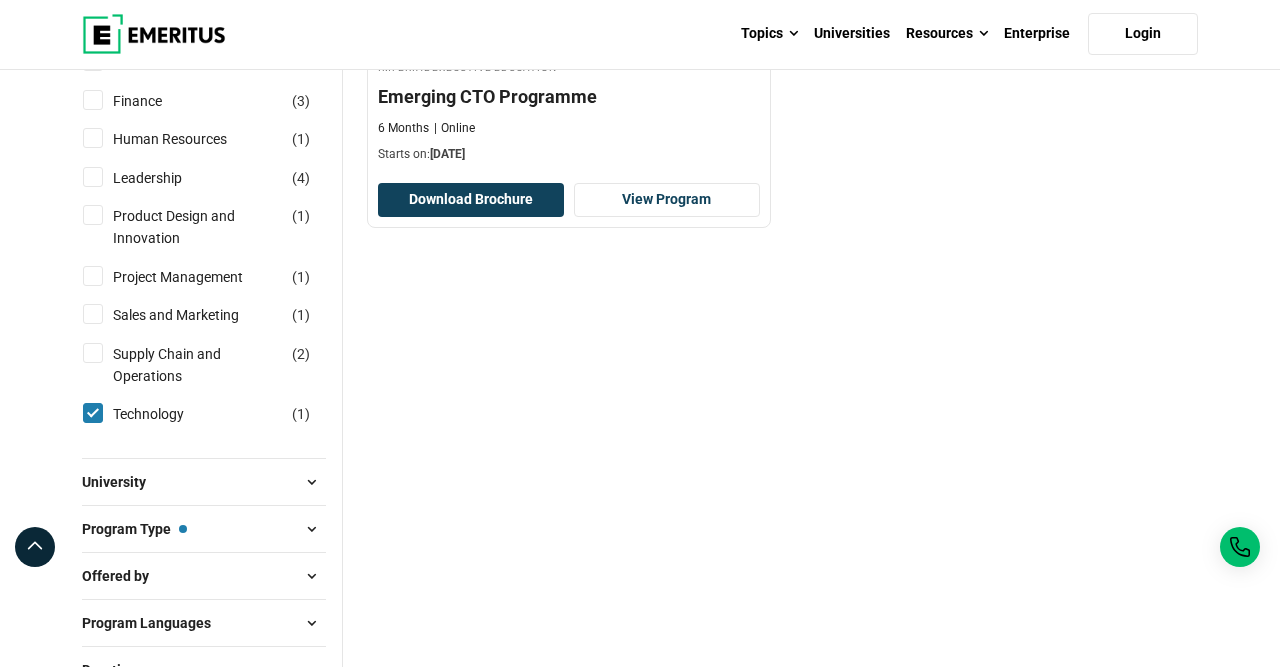 click on "Technology   ( 1 )" at bounding box center [93, 413] 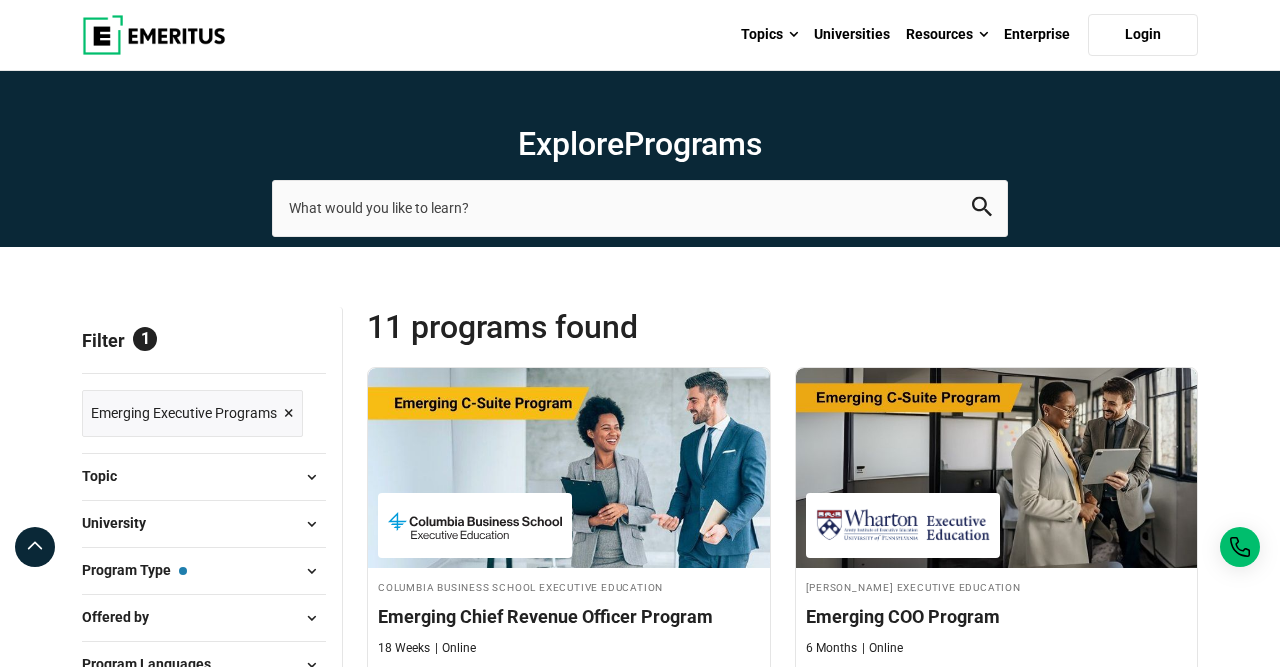 scroll, scrollTop: 104, scrollLeft: 0, axis: vertical 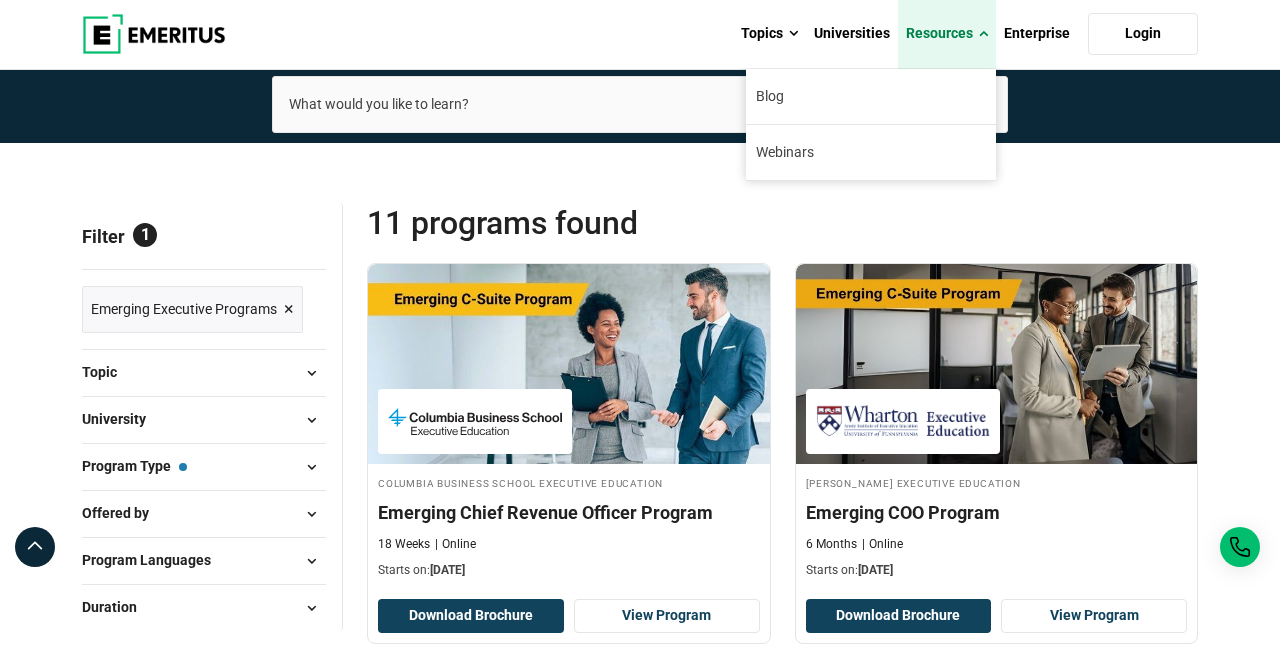 click on "Resources" at bounding box center (947, 34) 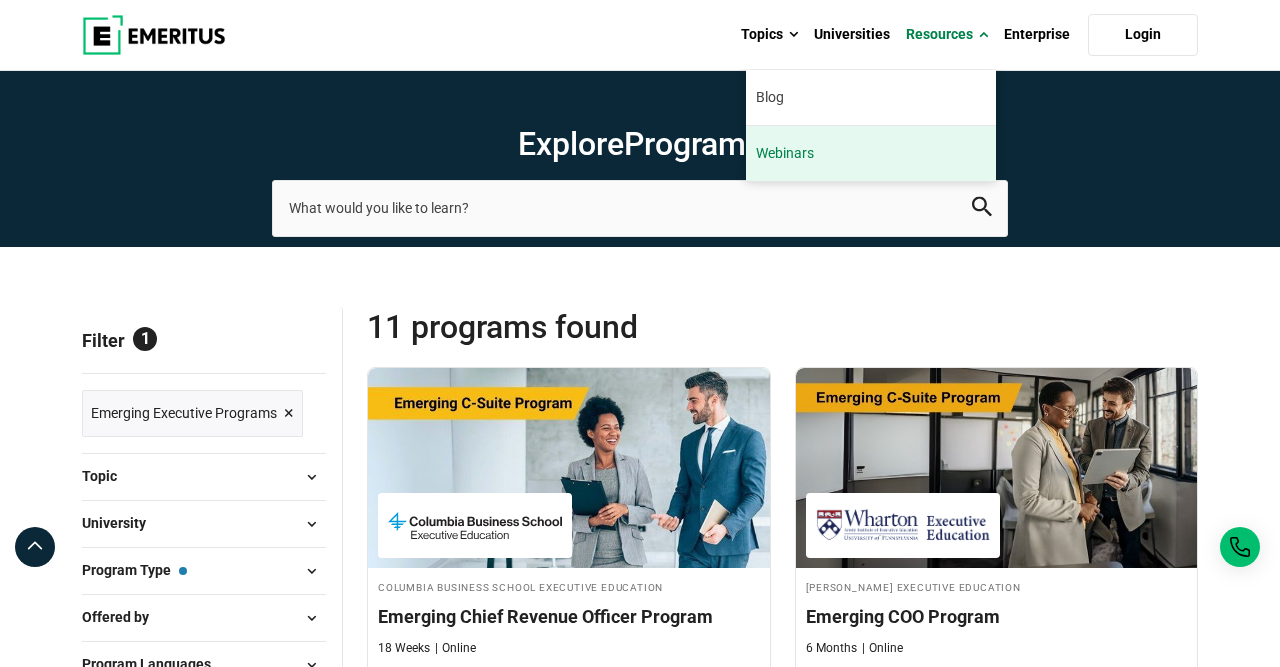 click on "Webinars" at bounding box center (871, 153) 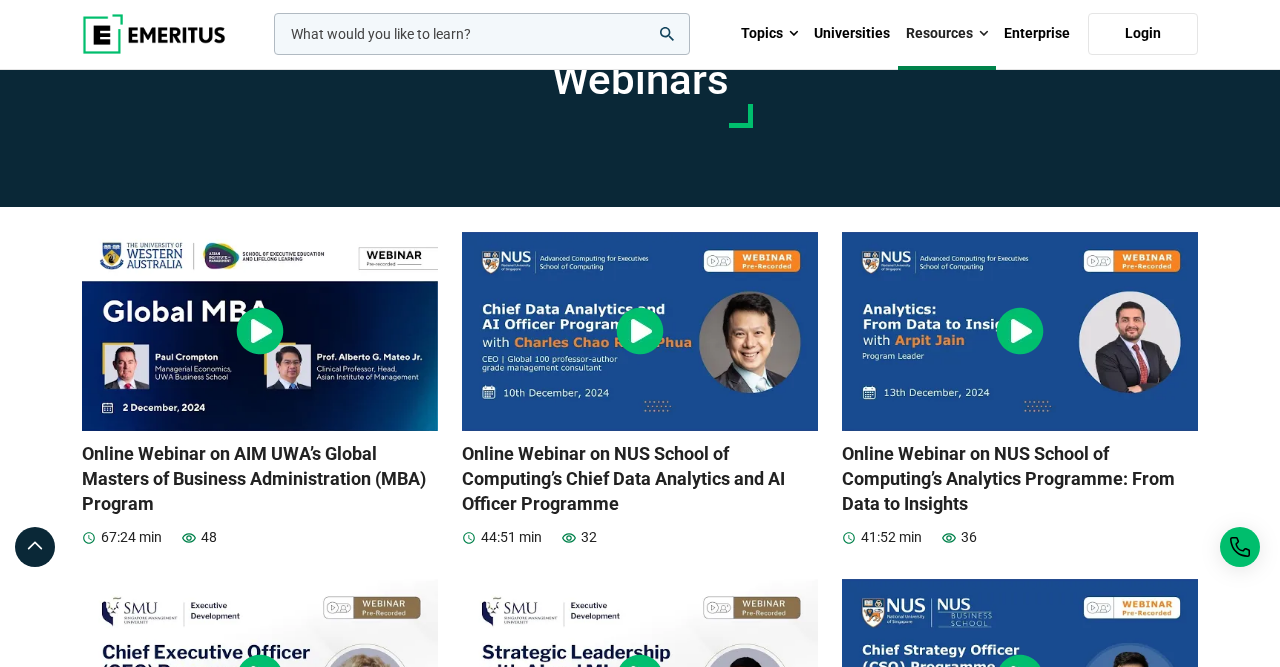 scroll, scrollTop: 0, scrollLeft: 0, axis: both 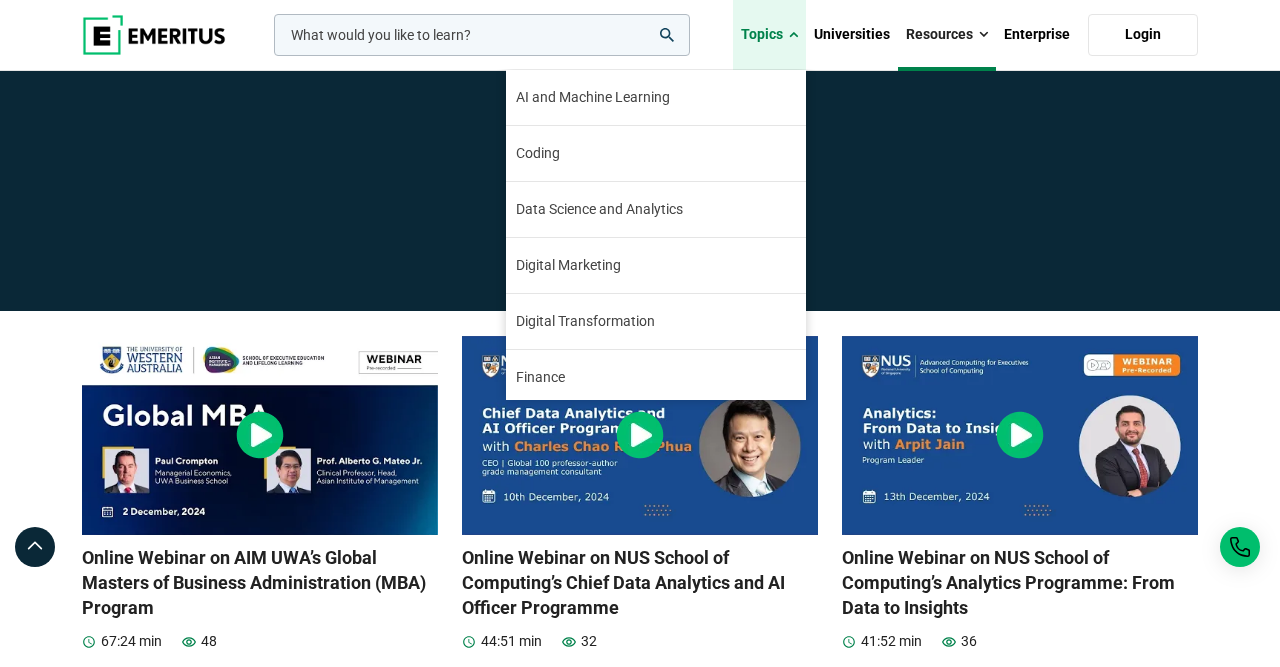 click at bounding box center (793, 35) 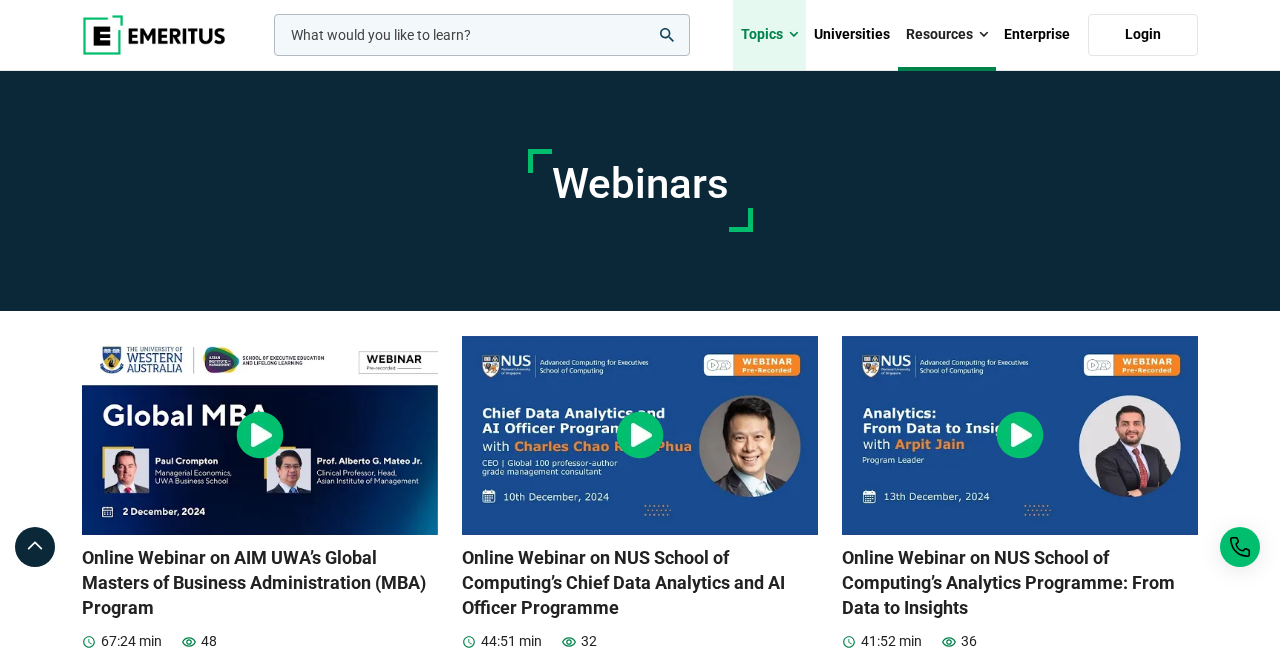 click at bounding box center (793, 35) 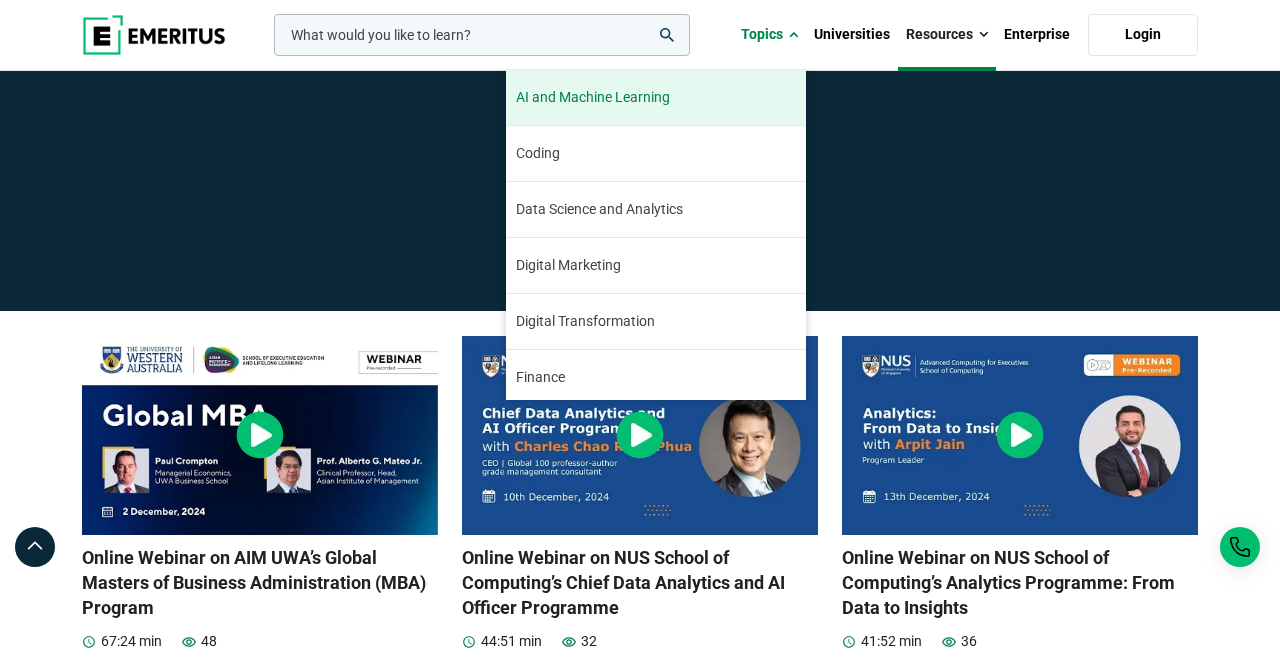 click on "AI and Machine Learning" at bounding box center [593, 97] 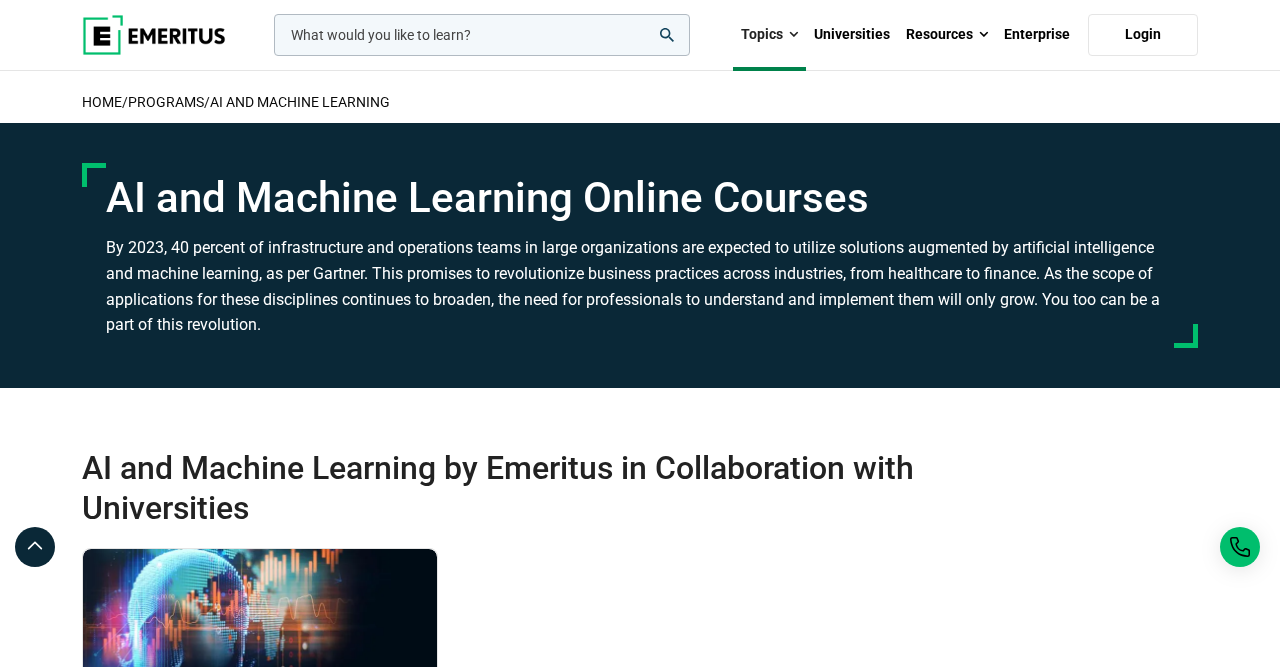 scroll, scrollTop: 312, scrollLeft: 0, axis: vertical 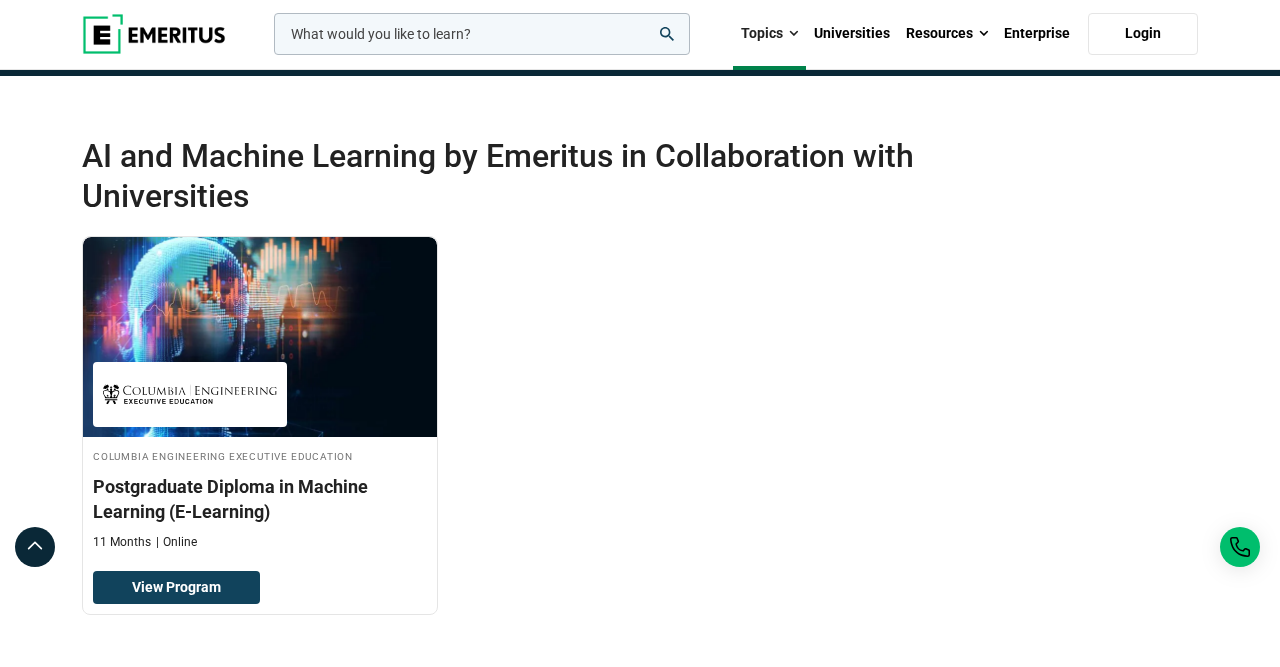 click at bounding box center [793, 34] 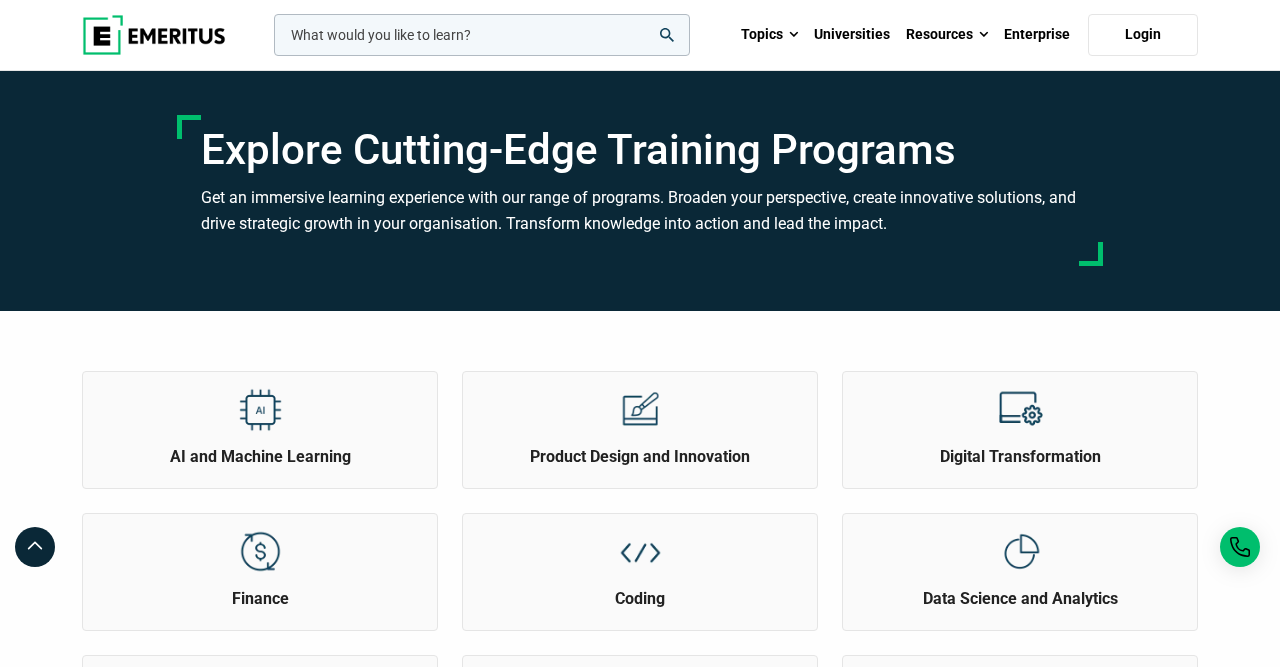scroll, scrollTop: 0, scrollLeft: 0, axis: both 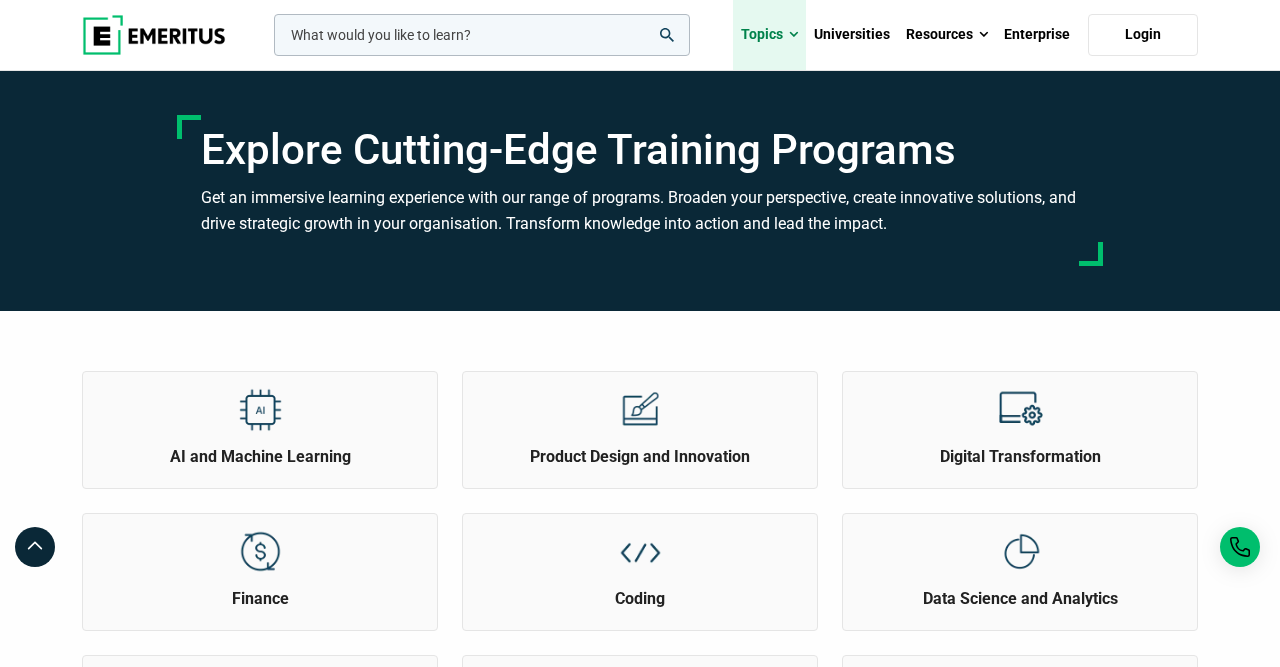 click on "Topics" at bounding box center (769, 35) 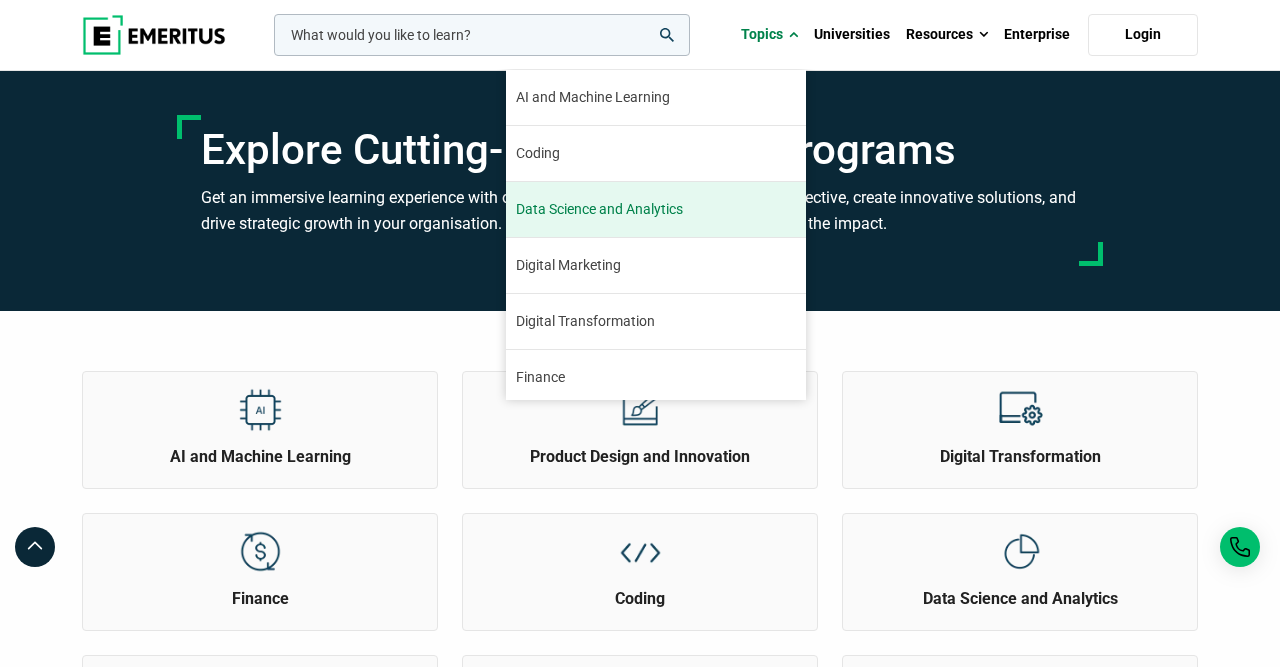 click on "Data Science and Analytics" at bounding box center (599, 209) 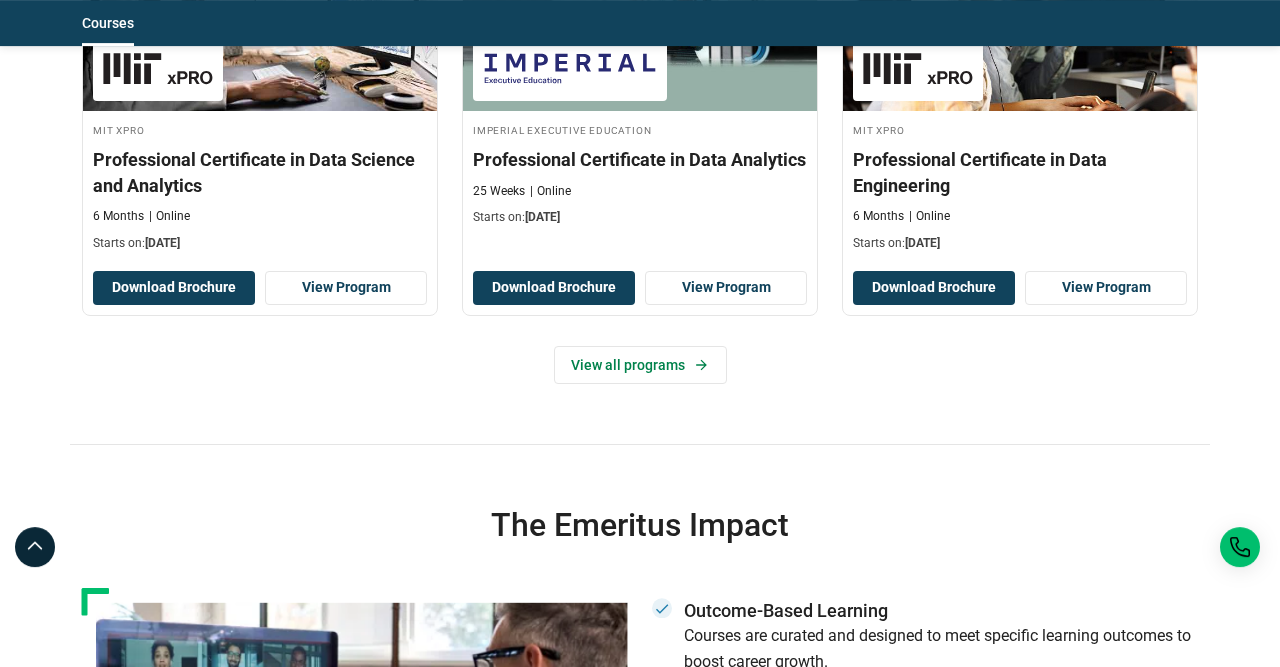 scroll, scrollTop: 2600, scrollLeft: 0, axis: vertical 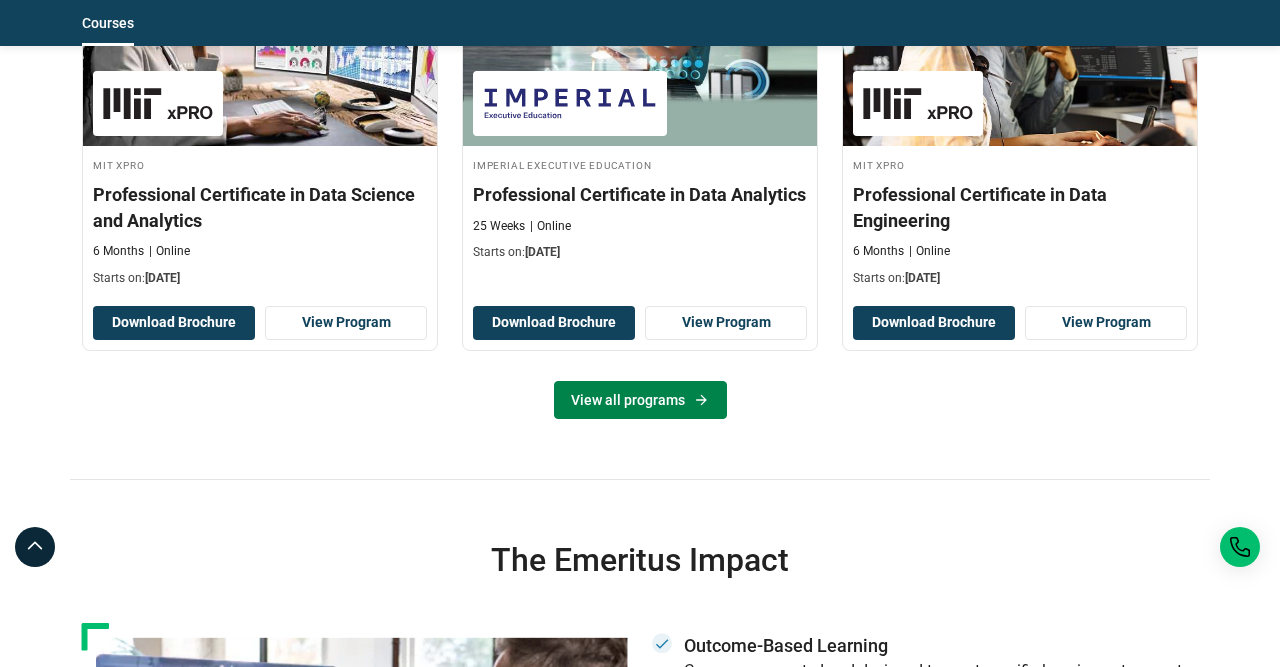 click on "View all programs" at bounding box center (640, 400) 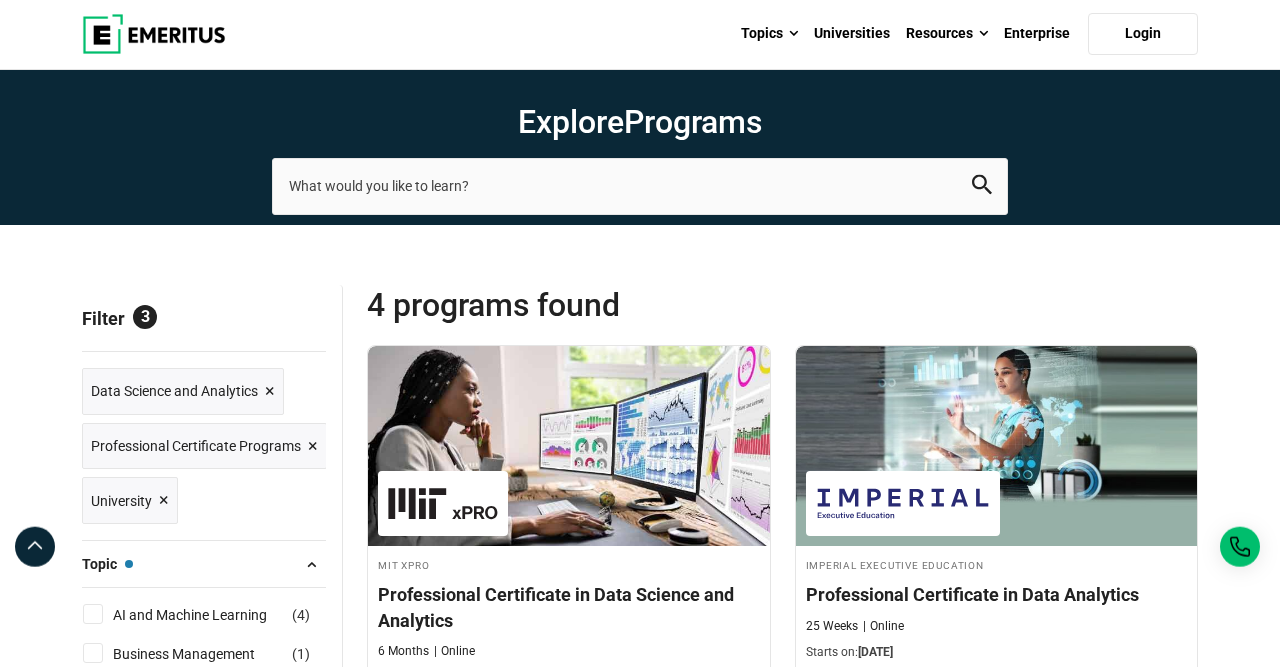 scroll, scrollTop: 0, scrollLeft: 0, axis: both 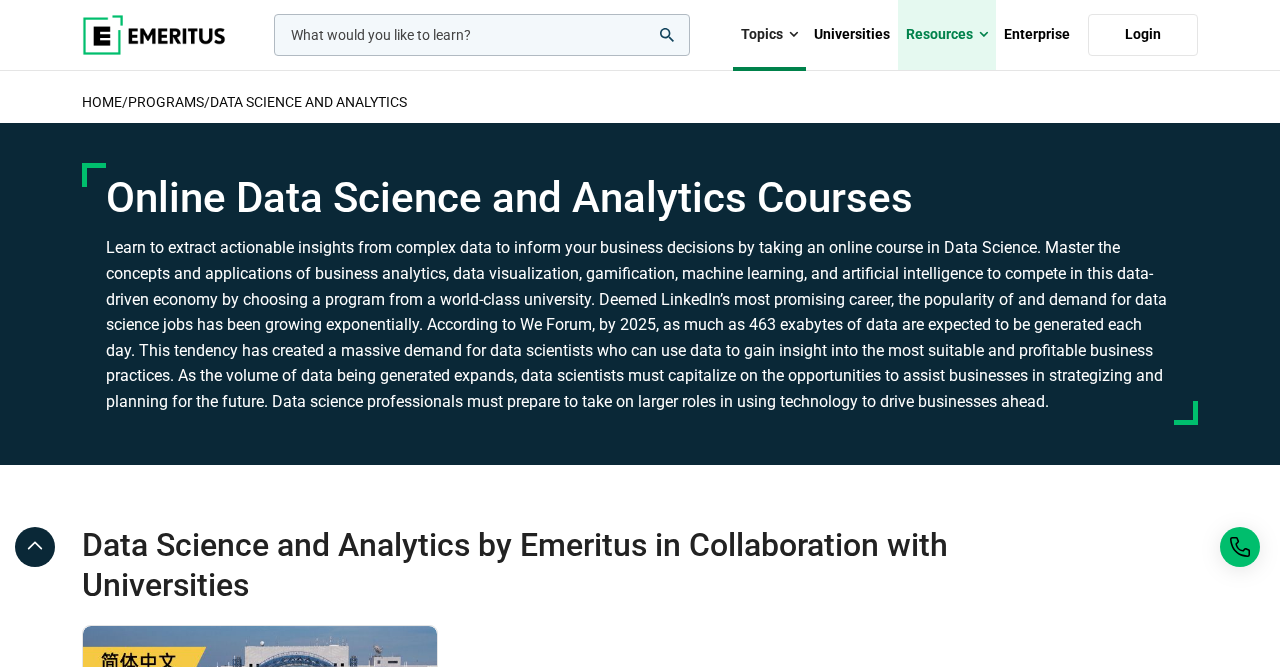 click on "Resources" at bounding box center [947, 35] 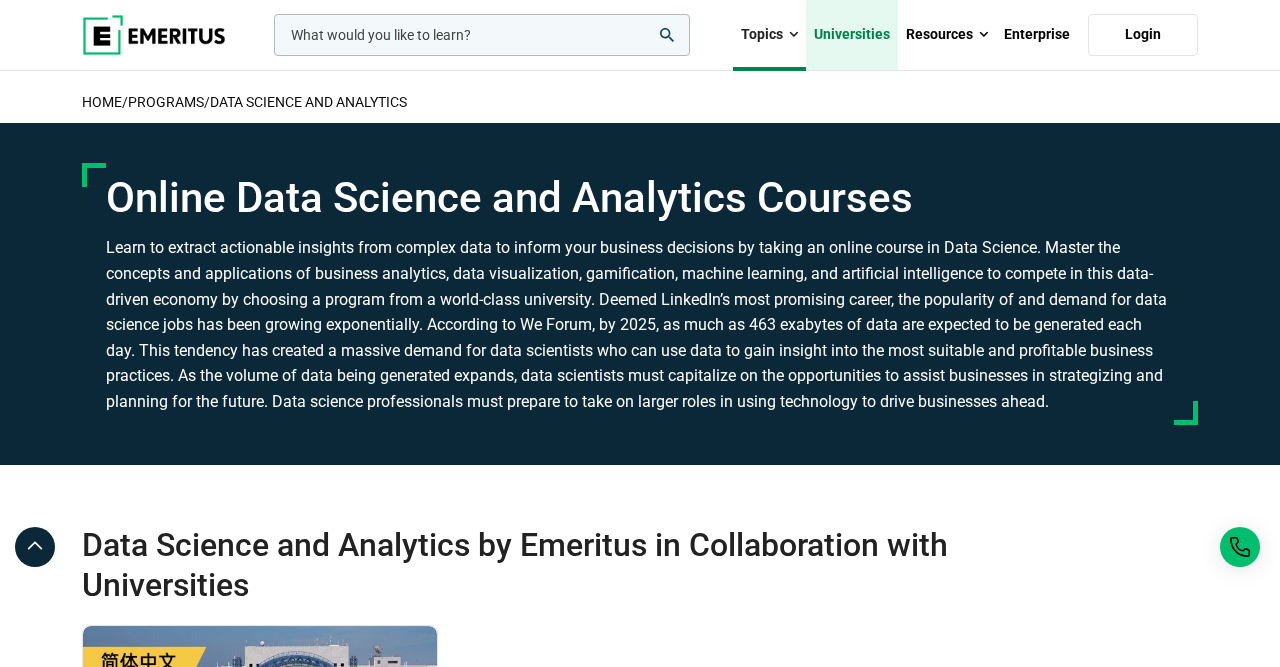 click on "Universities" at bounding box center [852, 35] 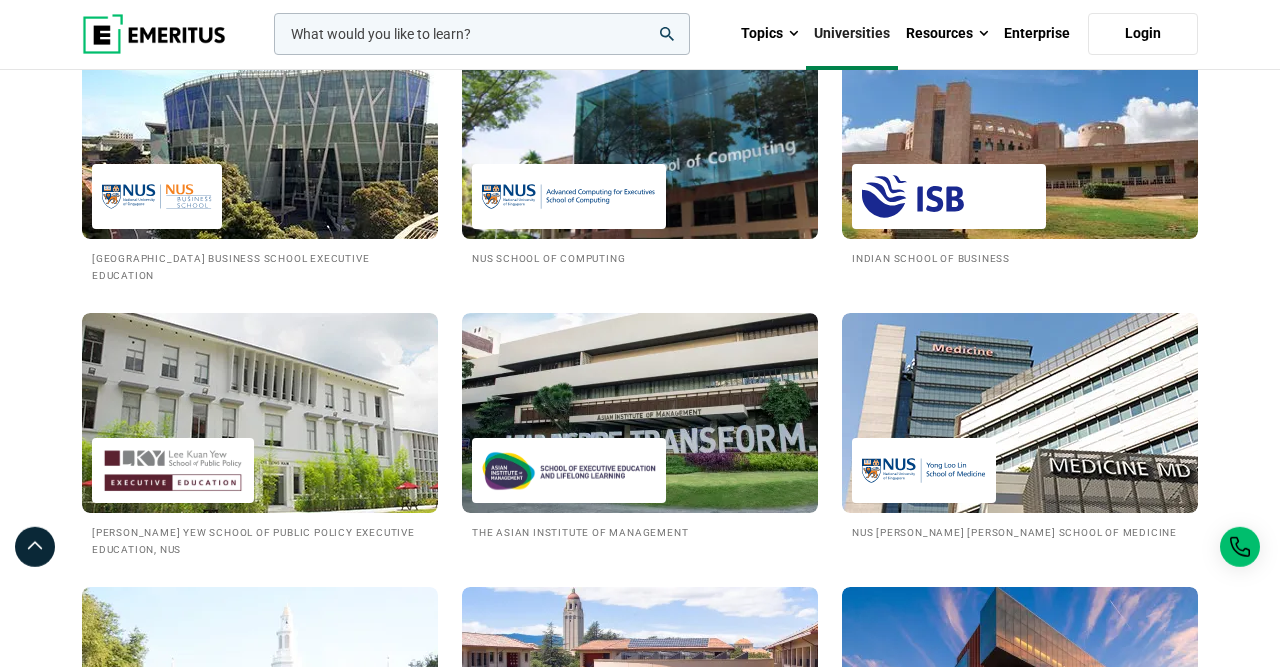 scroll, scrollTop: 1976, scrollLeft: 0, axis: vertical 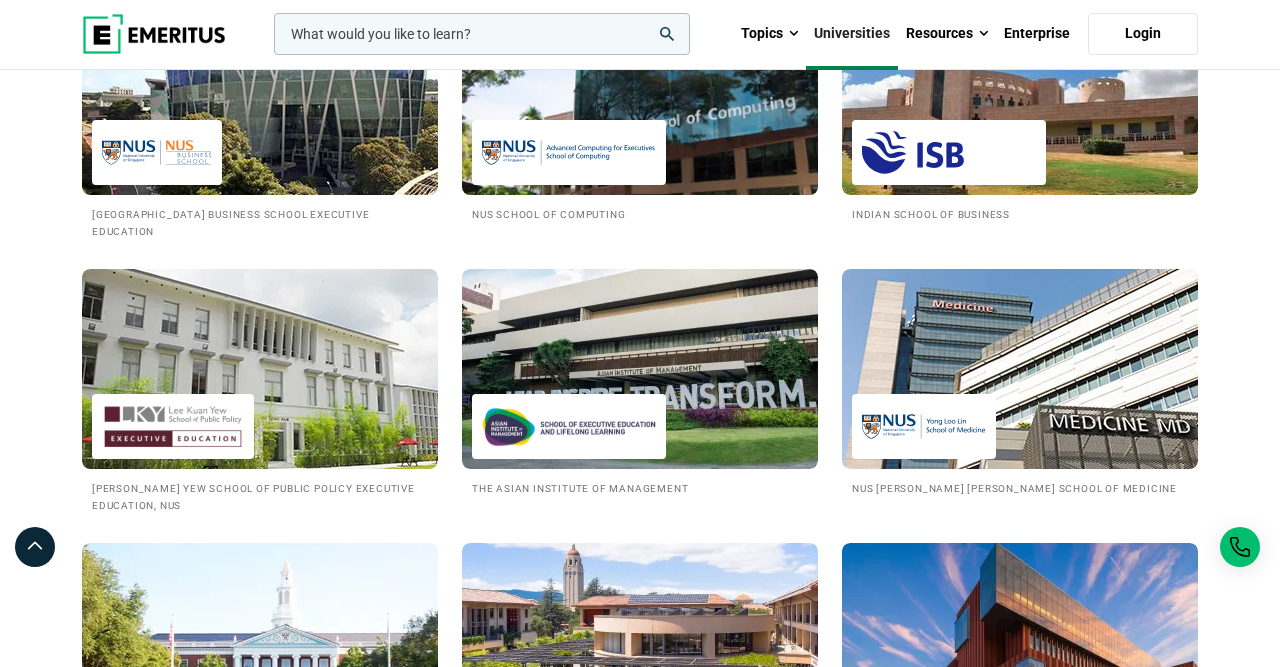 click at bounding box center [640, 95] 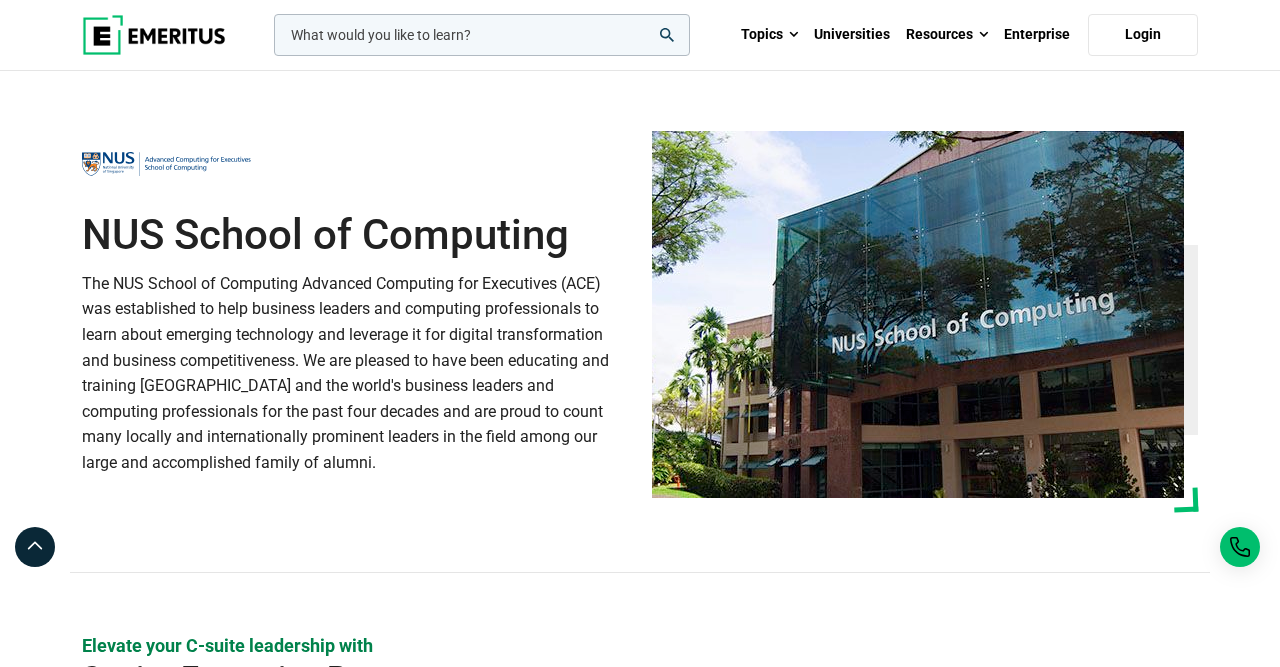 scroll, scrollTop: 624, scrollLeft: 0, axis: vertical 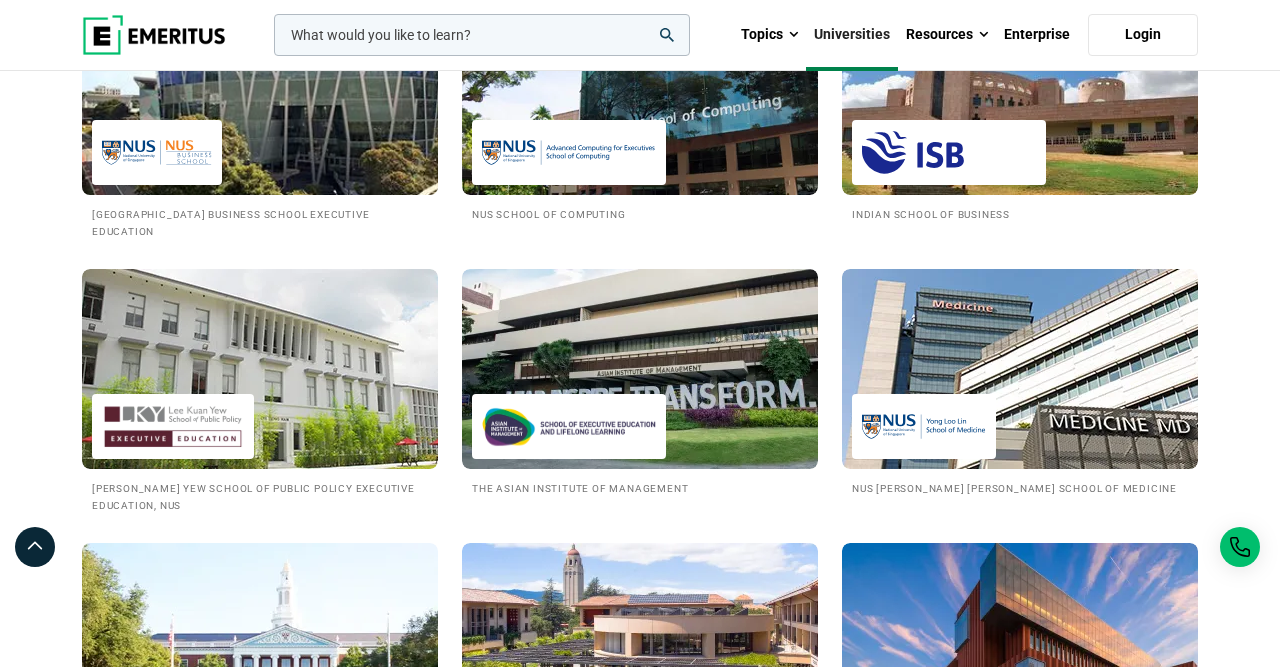 click at bounding box center [260, 95] 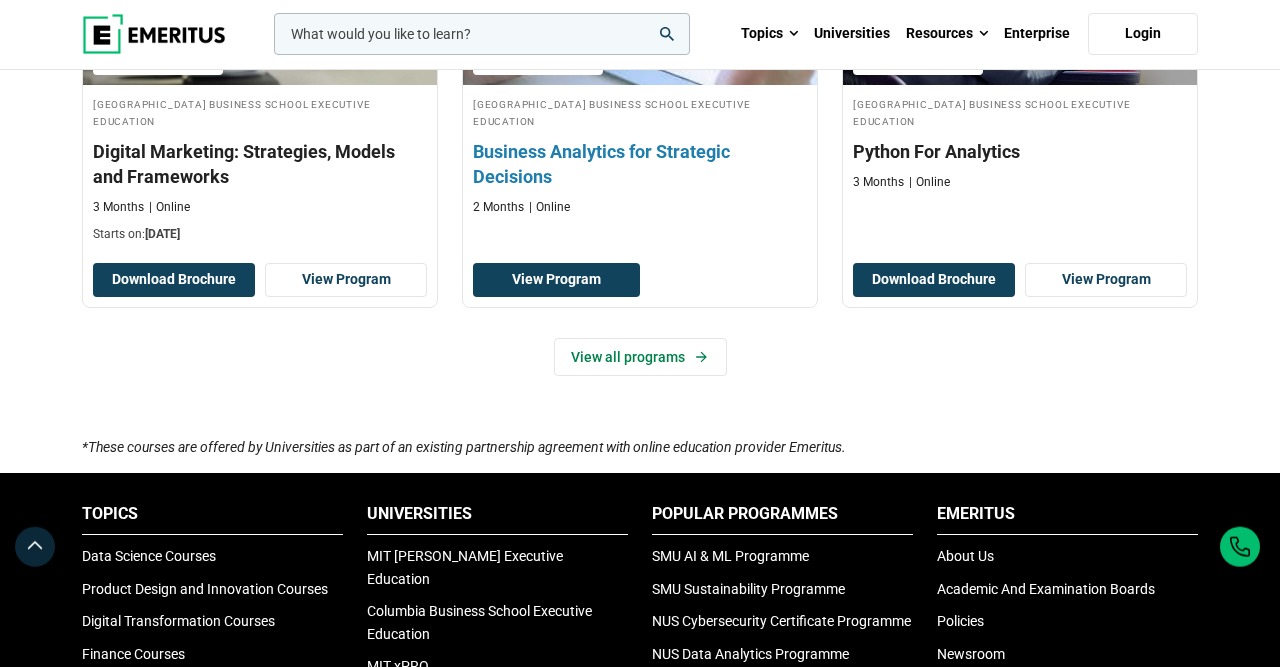 scroll, scrollTop: 1664, scrollLeft: 0, axis: vertical 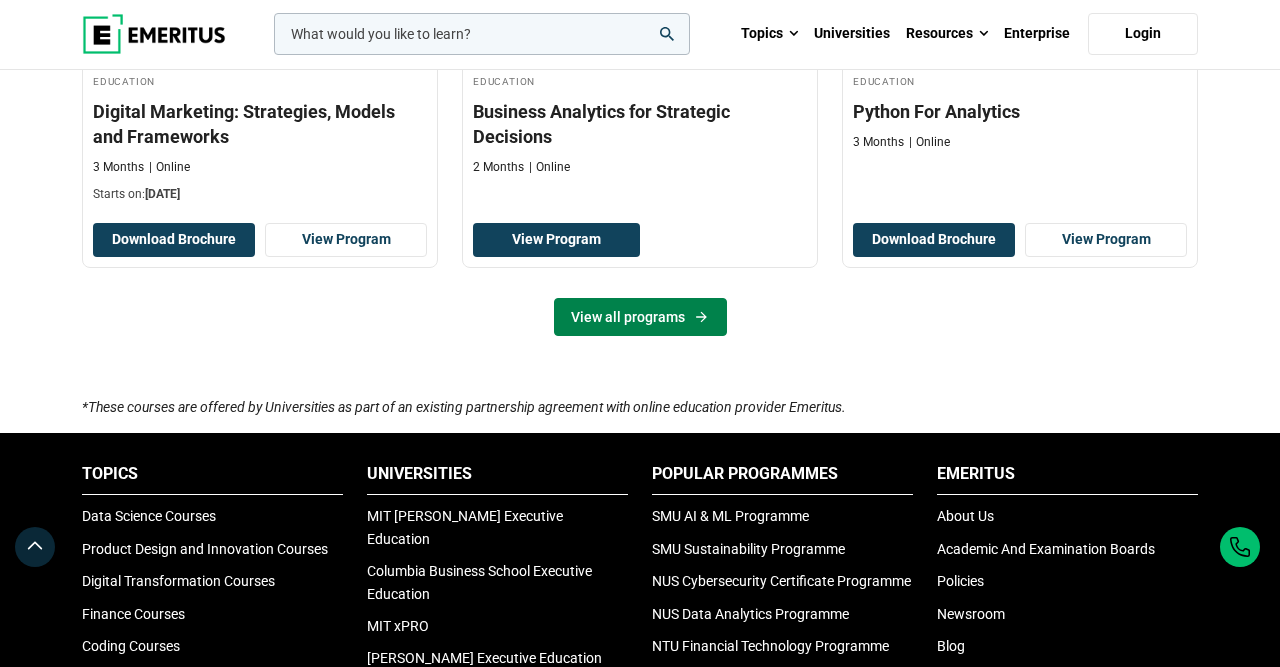 click on "View all programs" at bounding box center [640, 317] 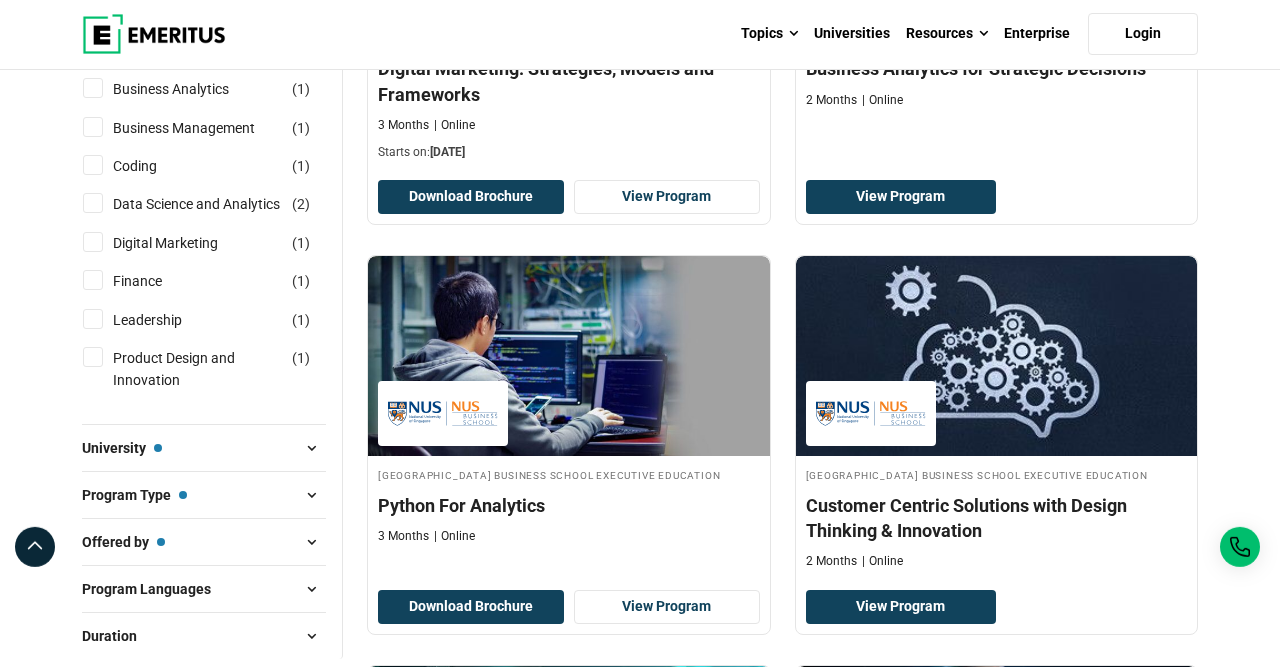 scroll, scrollTop: 624, scrollLeft: 0, axis: vertical 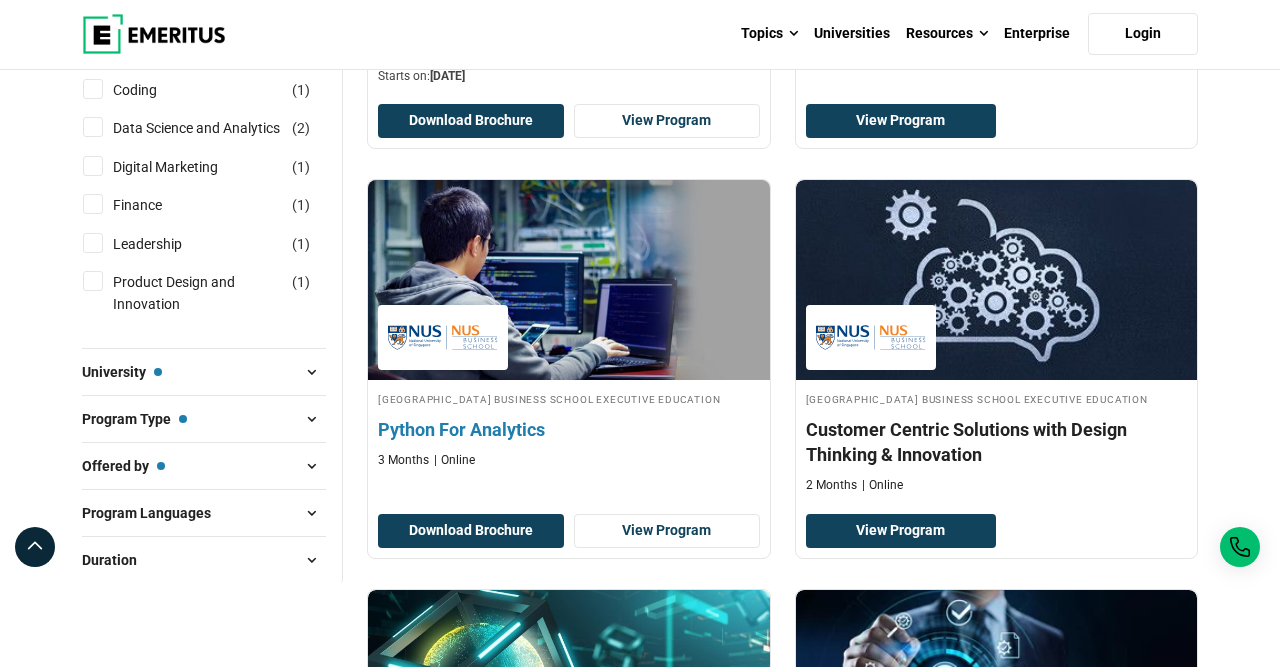 click at bounding box center [569, 280] 